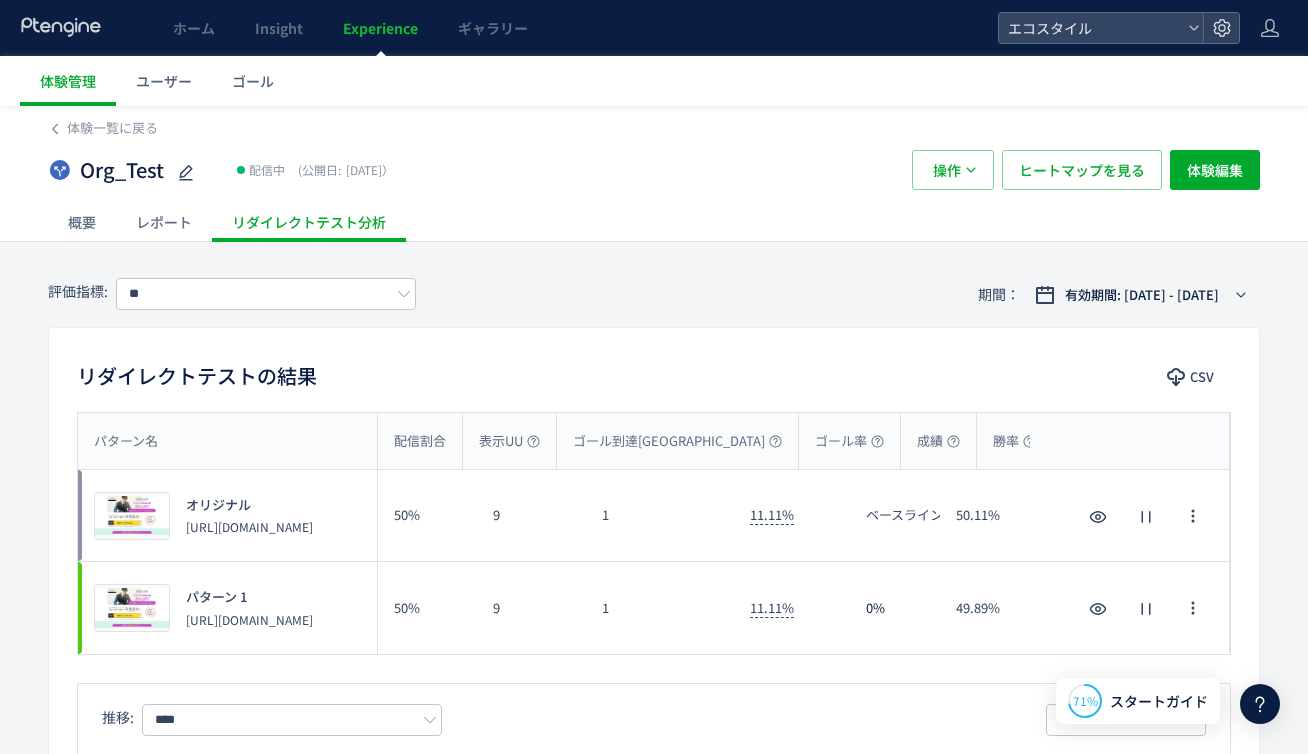click on "ホーム" at bounding box center [194, 28] 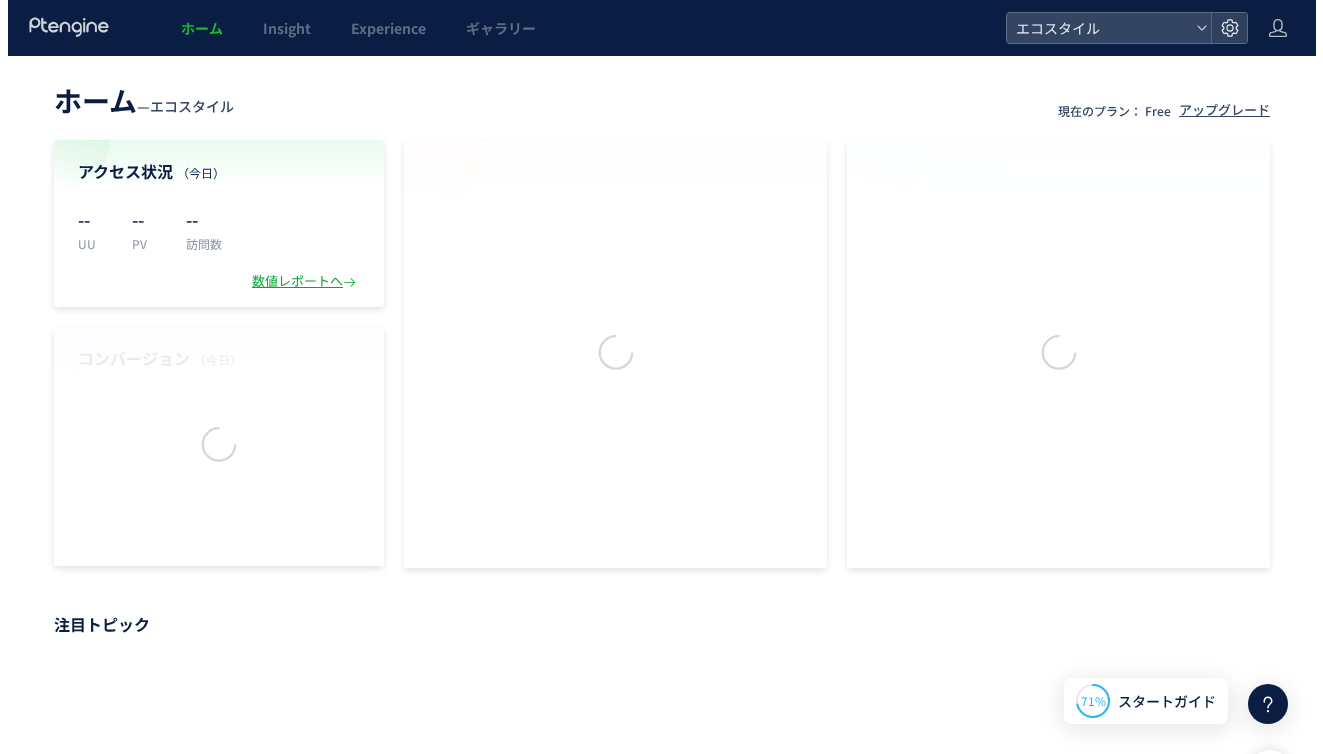 scroll, scrollTop: 0, scrollLeft: 0, axis: both 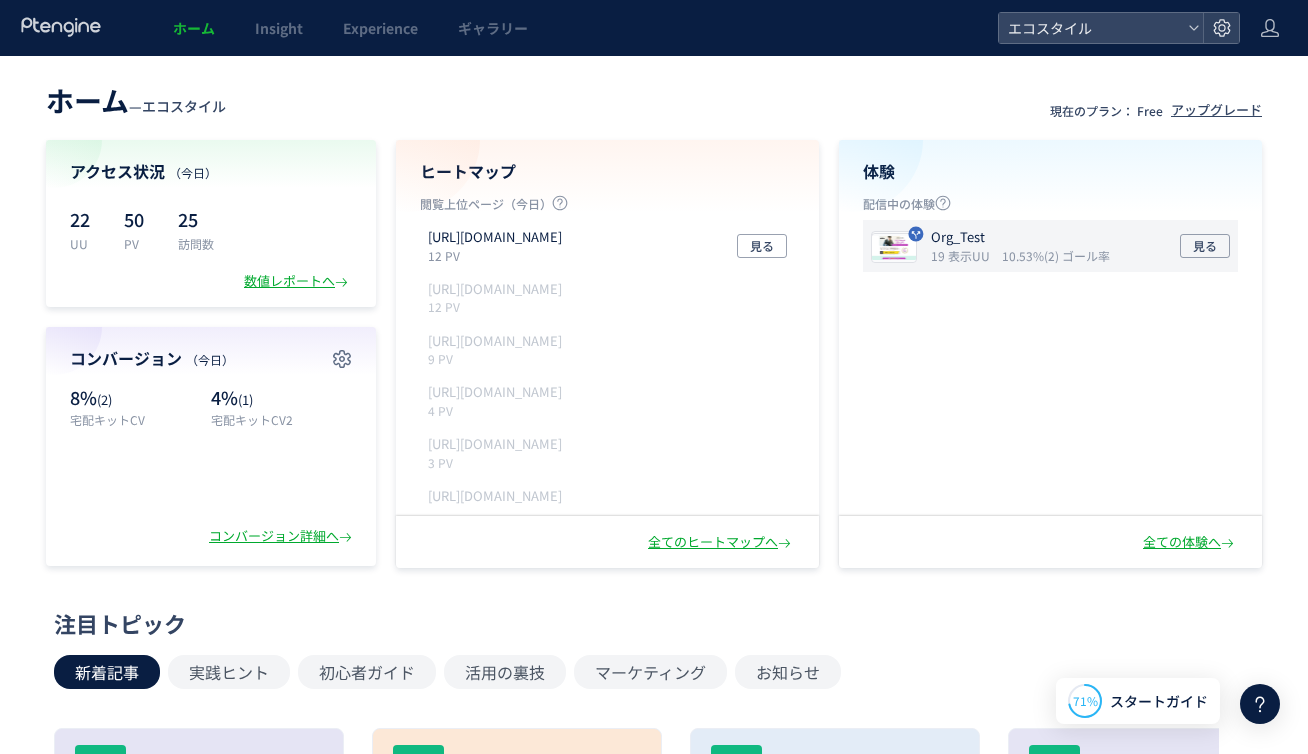 click on "10.53%(2) ゴール率" at bounding box center (1056, 255) 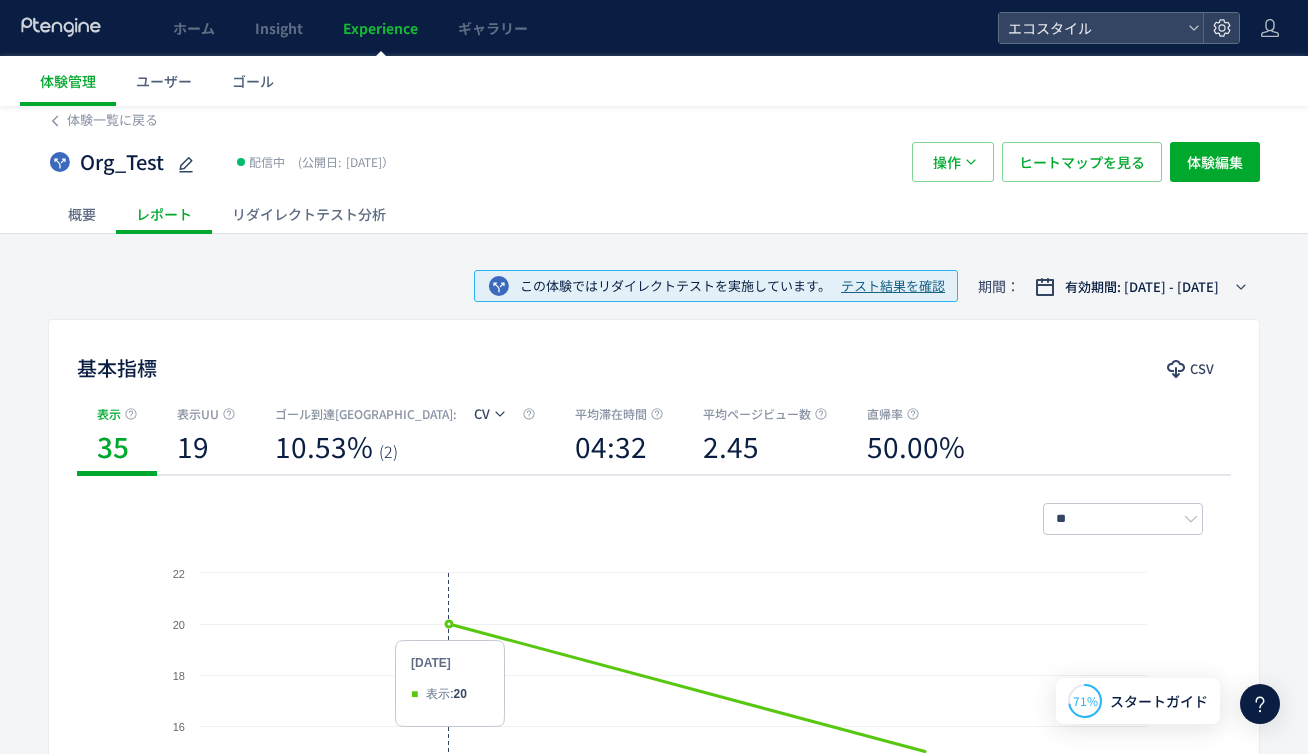 scroll, scrollTop: 0, scrollLeft: 0, axis: both 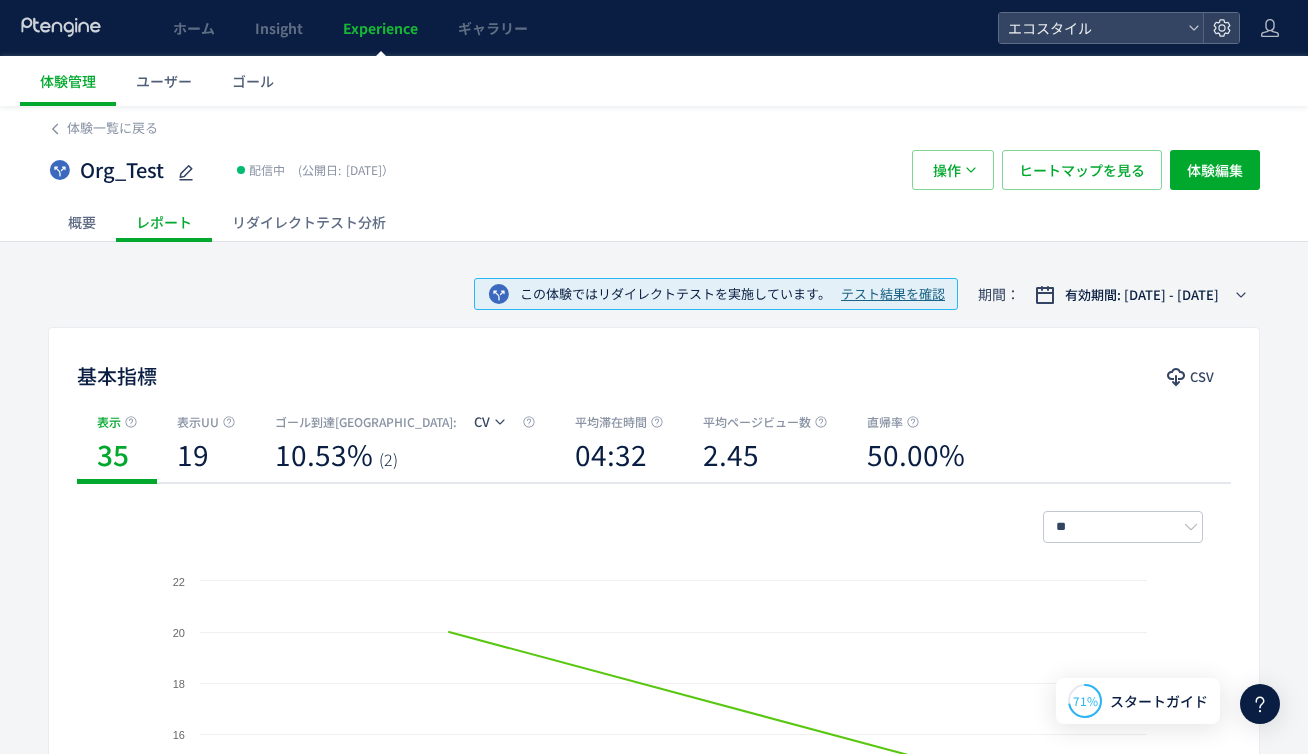 click on "リダイレクトテスト分析" 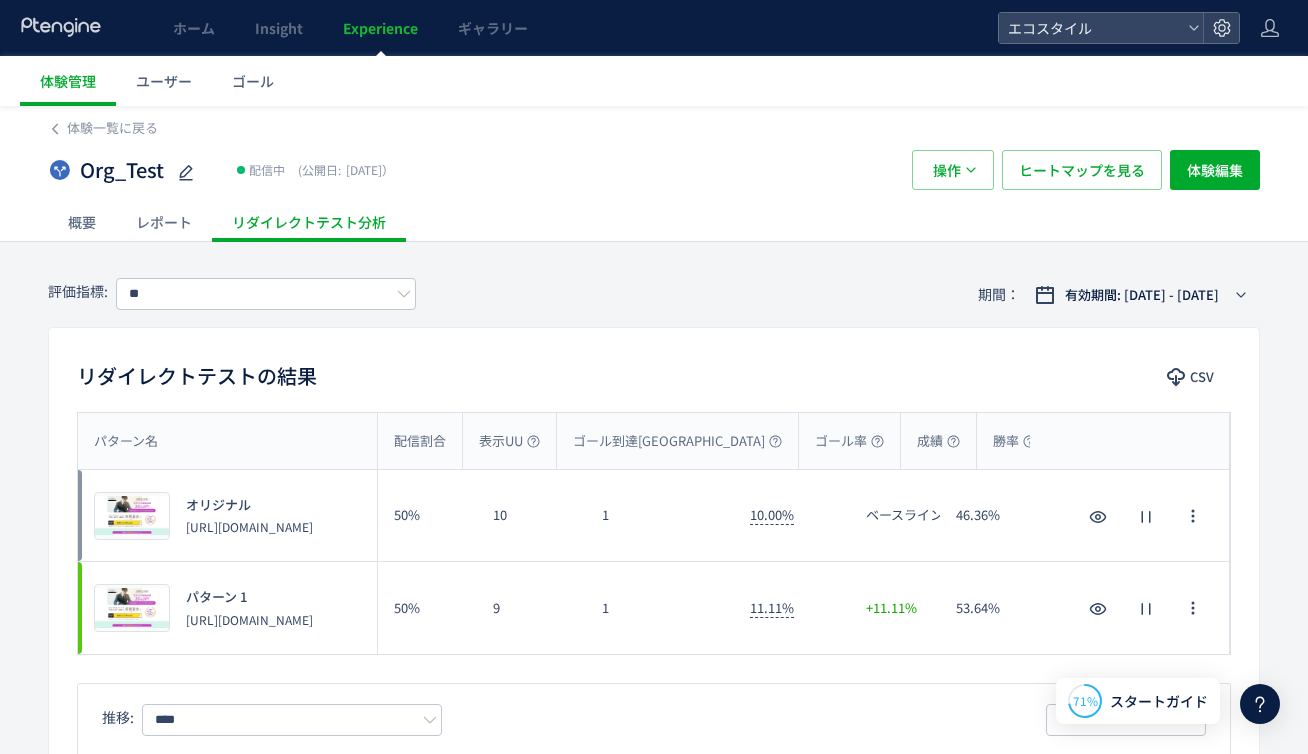 click on "評価指標:  ** 期間： 有効期間: [DATE] - [DATE]" at bounding box center (654, 294) 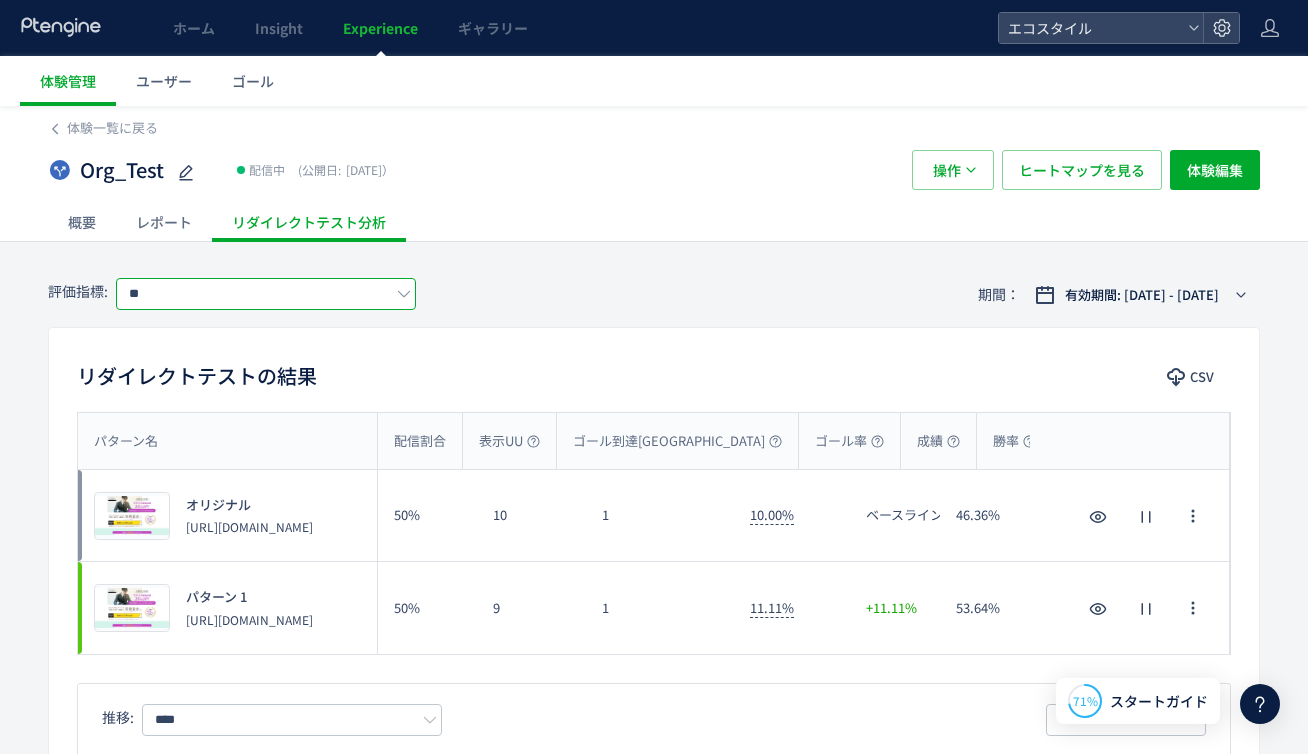 click on "**" 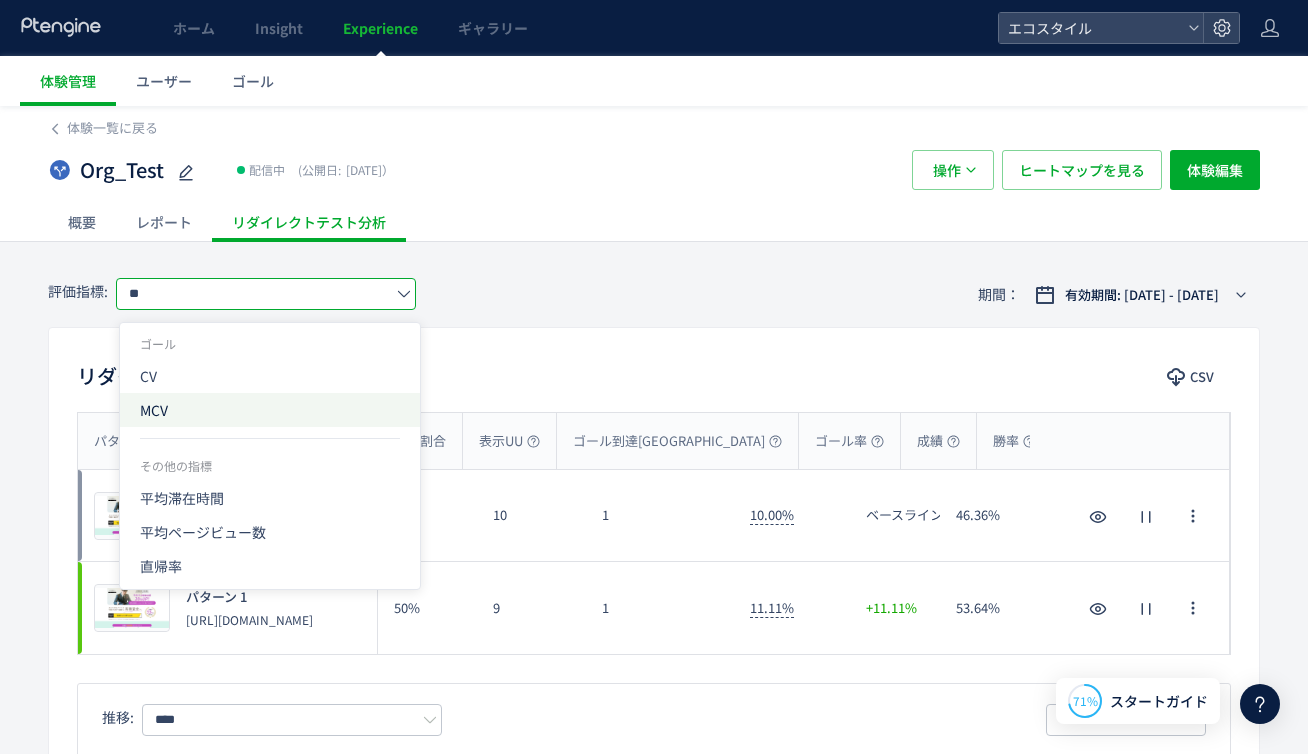 click on "MCV" 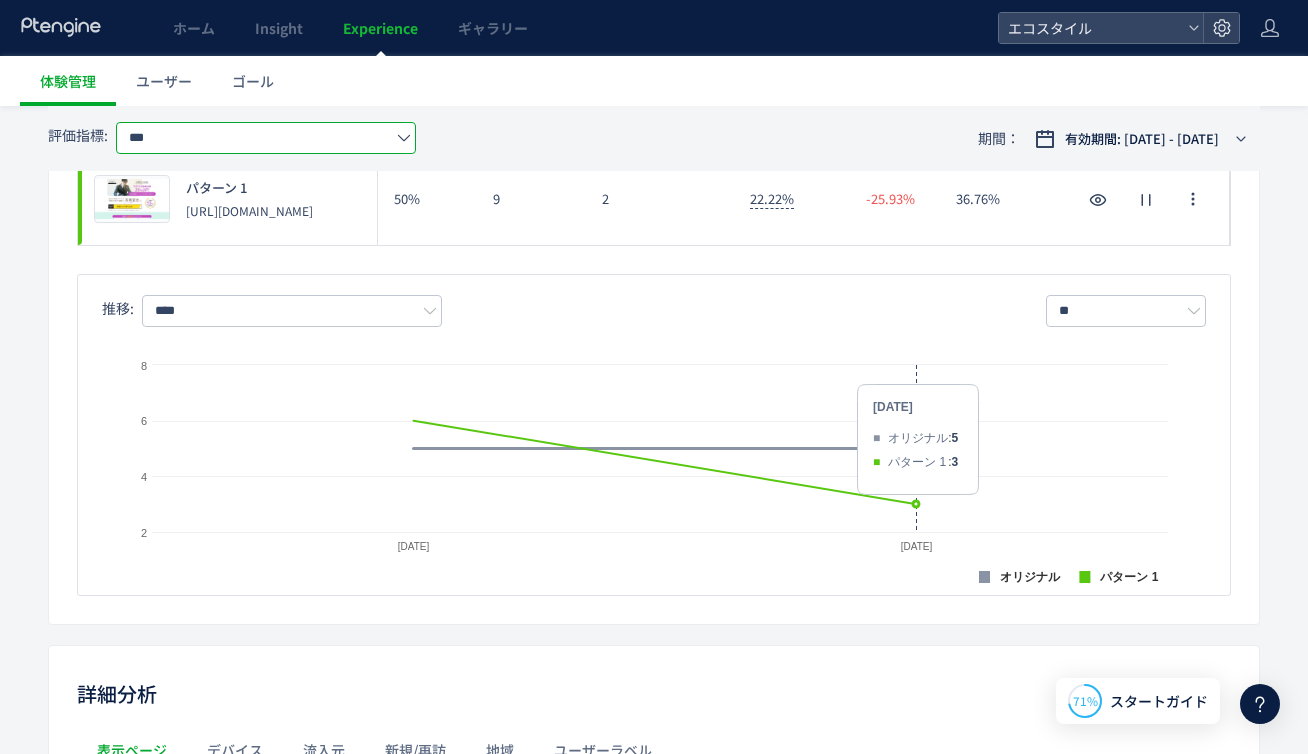 scroll, scrollTop: 0, scrollLeft: 0, axis: both 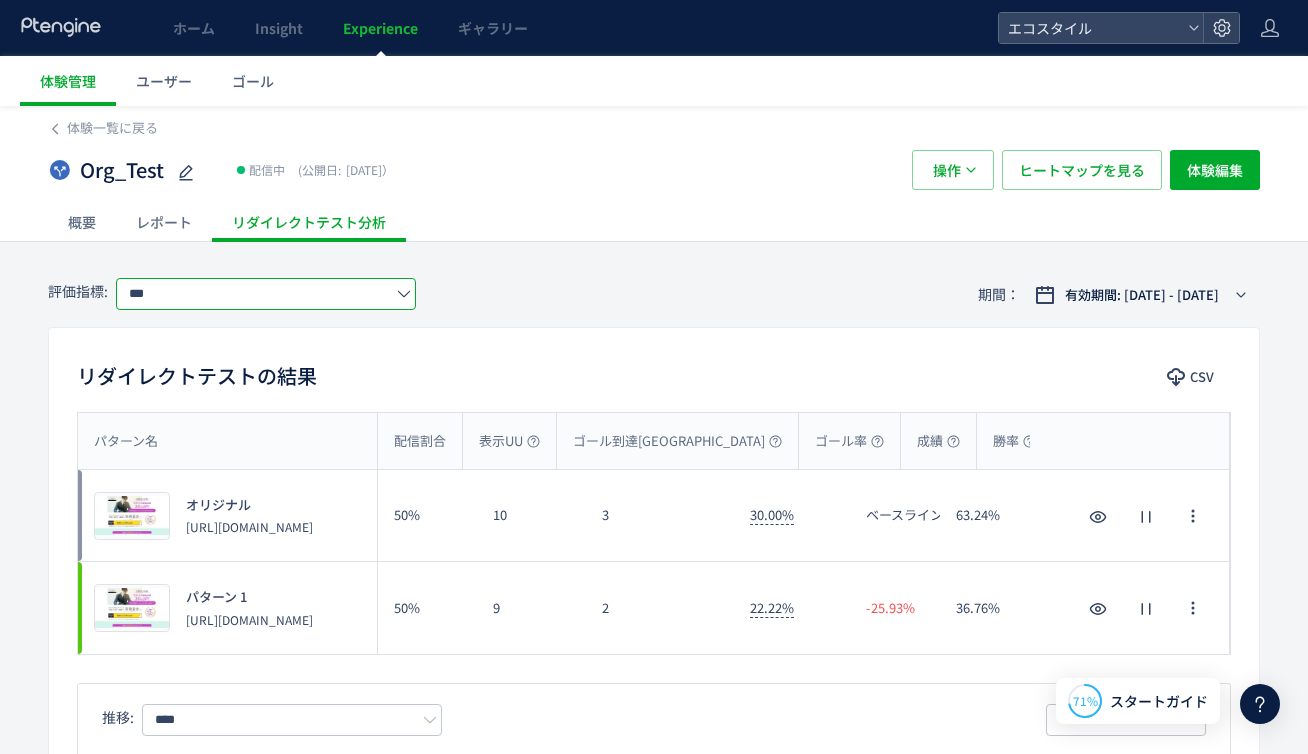 click on "***" 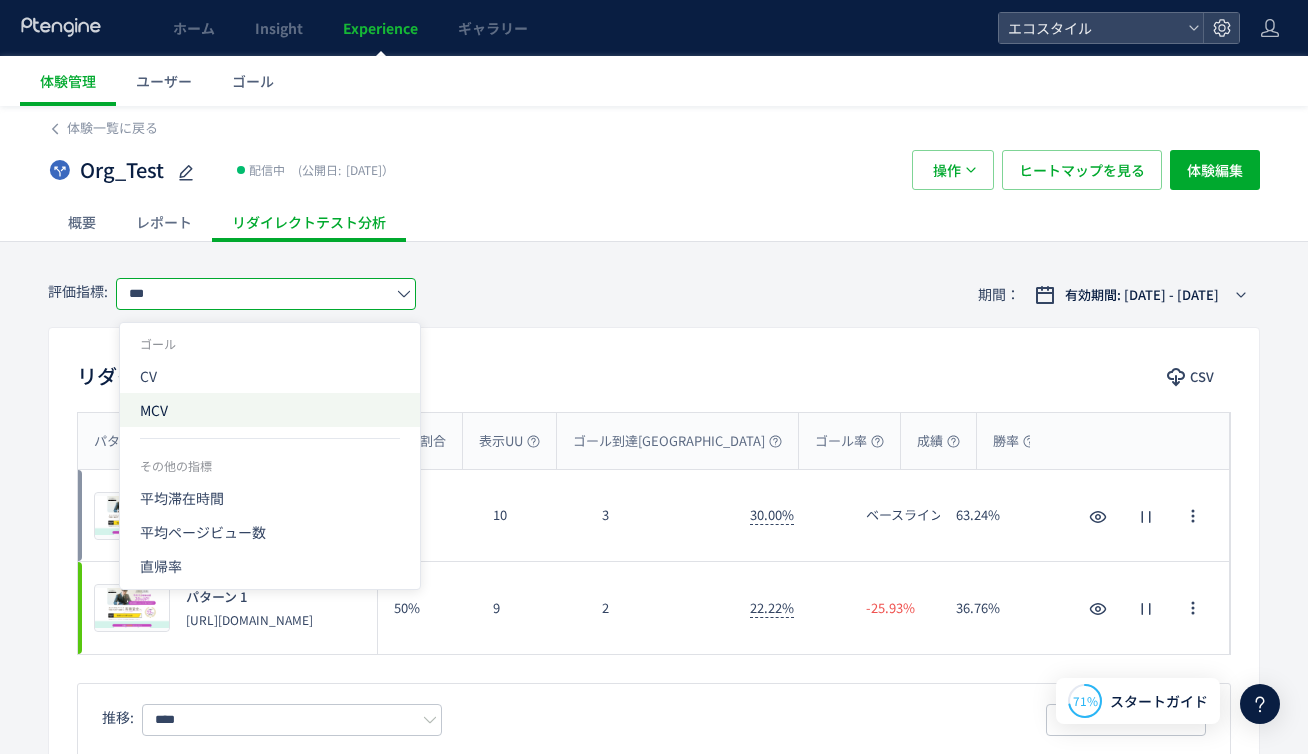 click on "MCV" 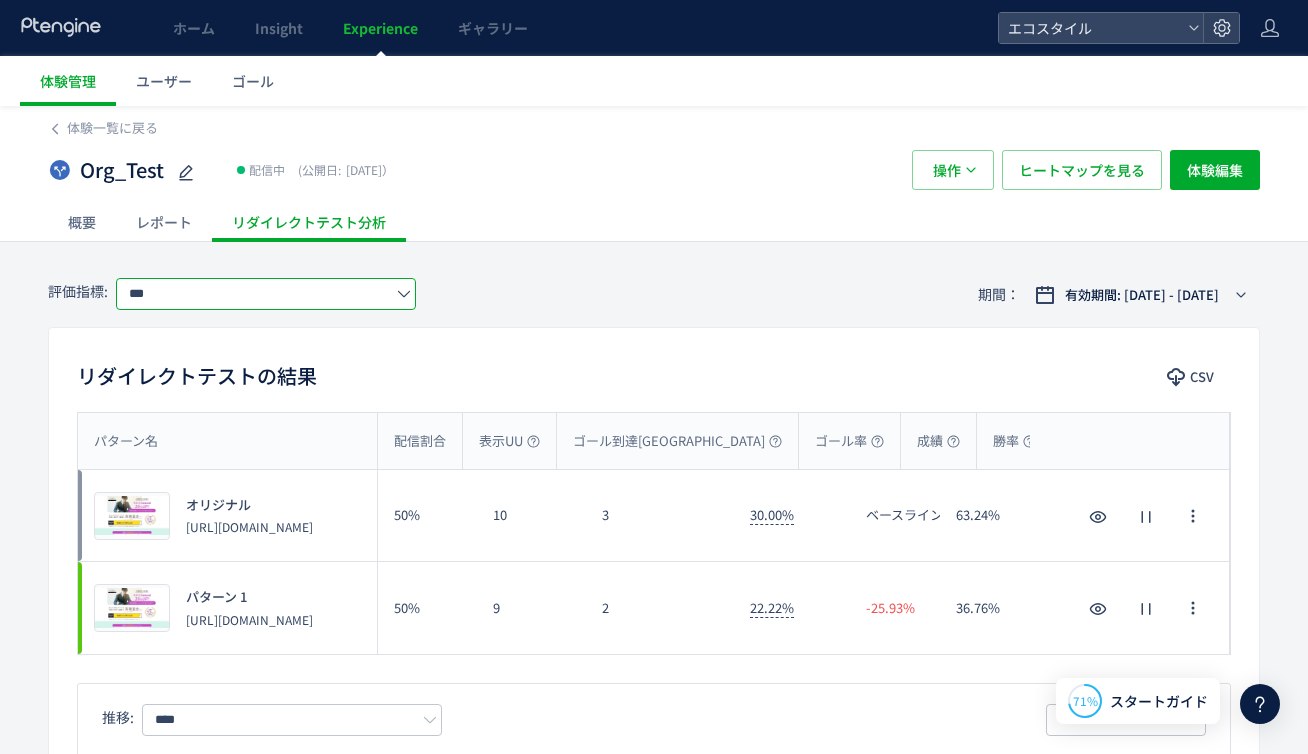 click on "***" 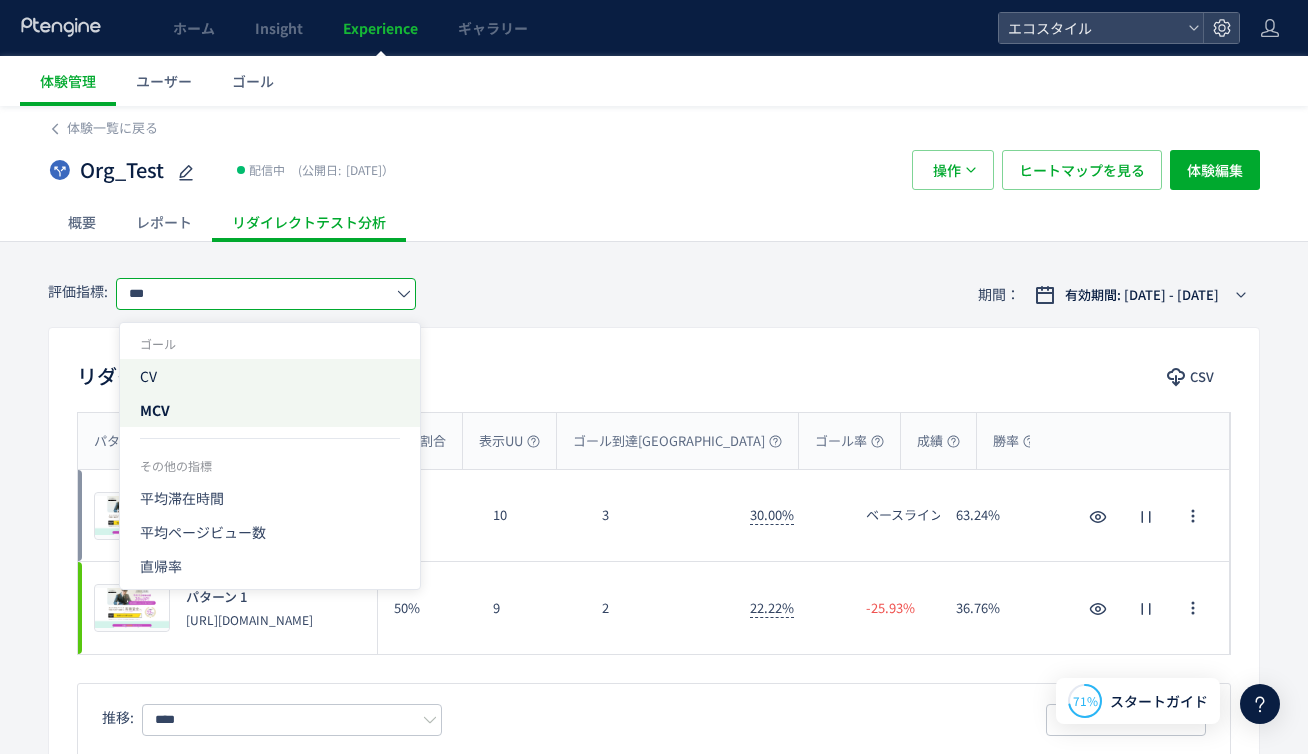 click on "CV" 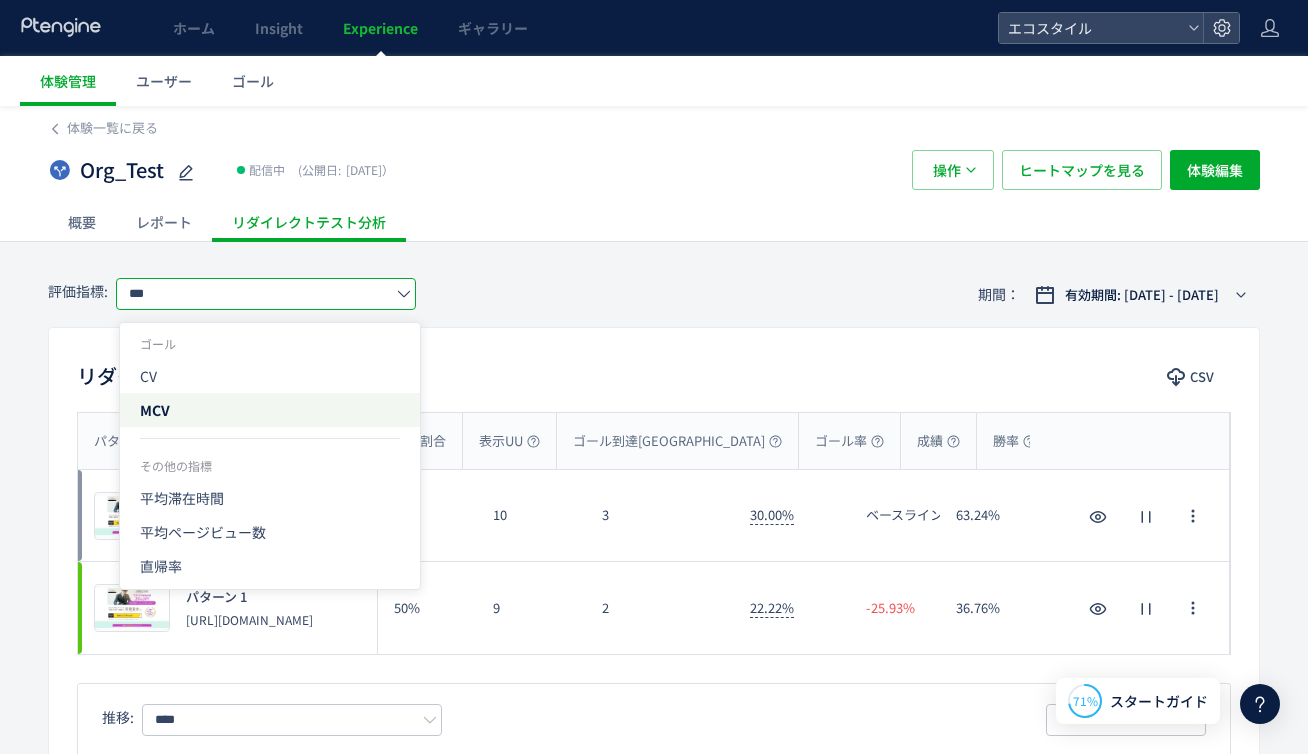 type on "**" 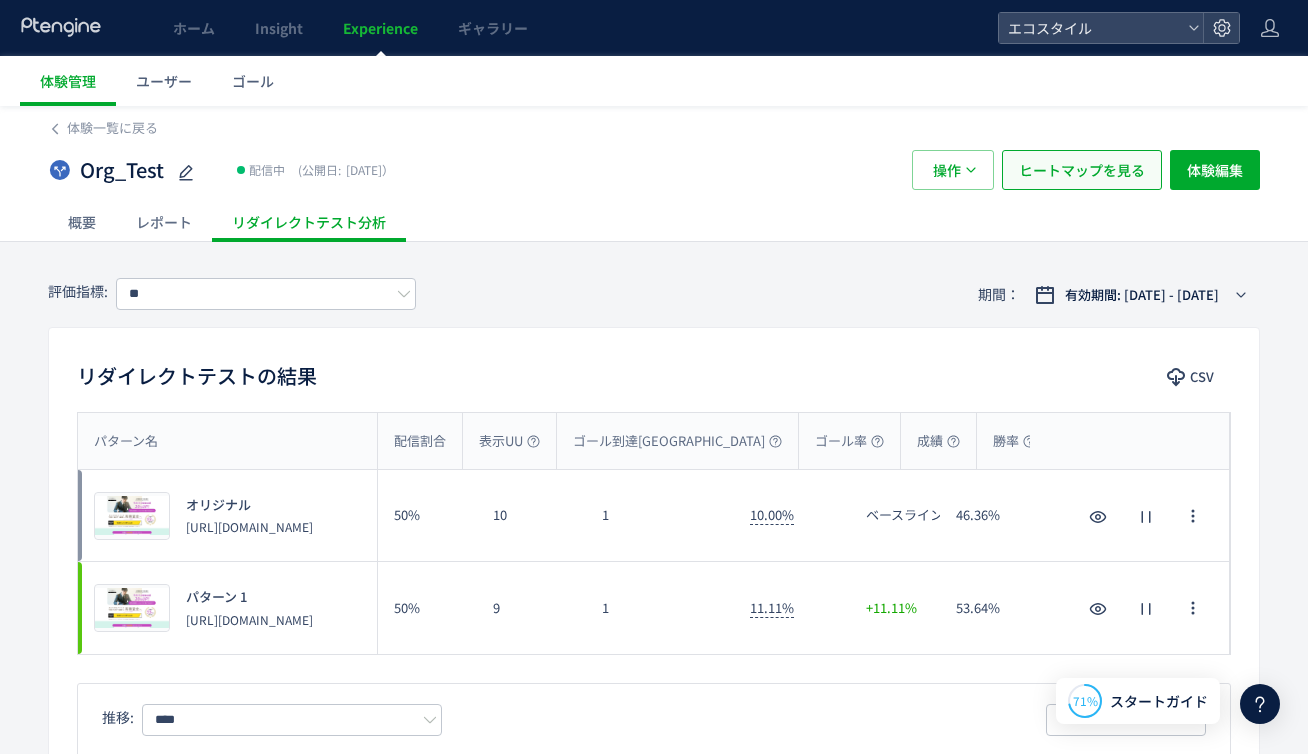 click on "ヒートマップを見る" at bounding box center [1082, 170] 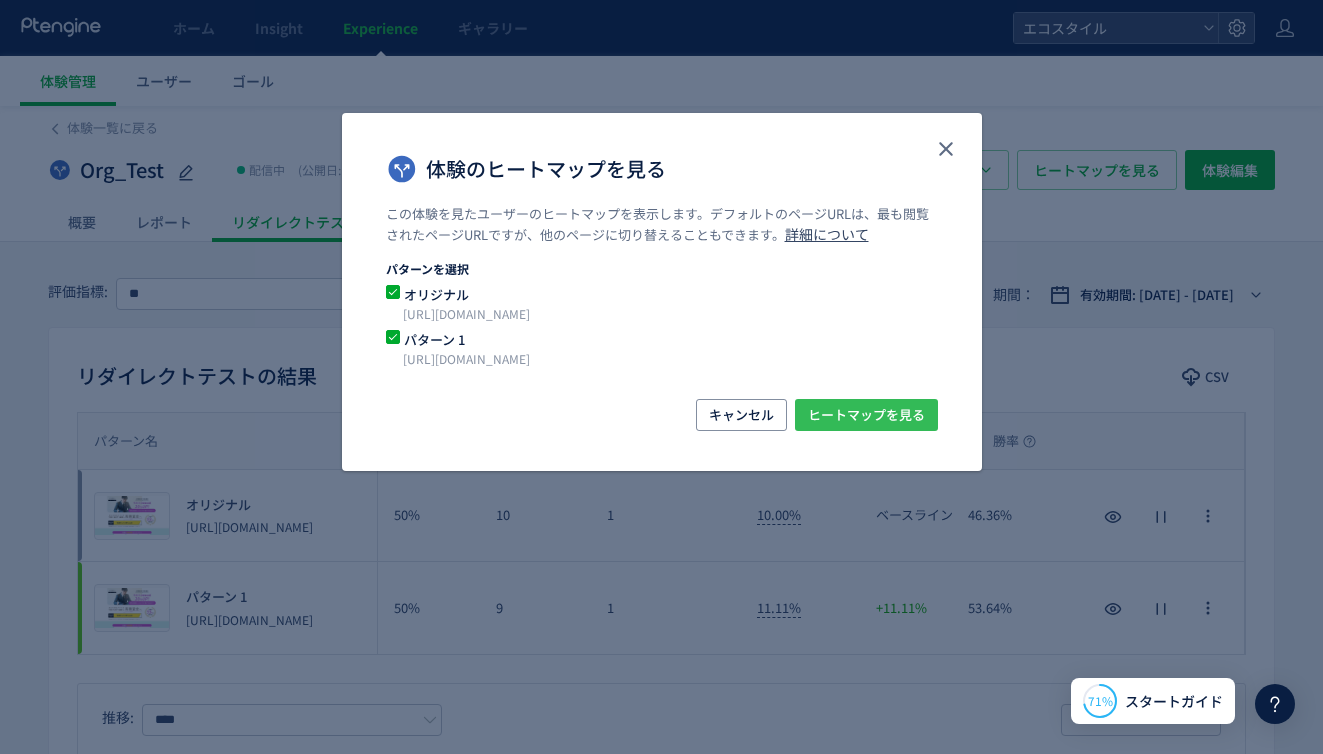 click on "ヒートマップを見る" at bounding box center (866, 415) 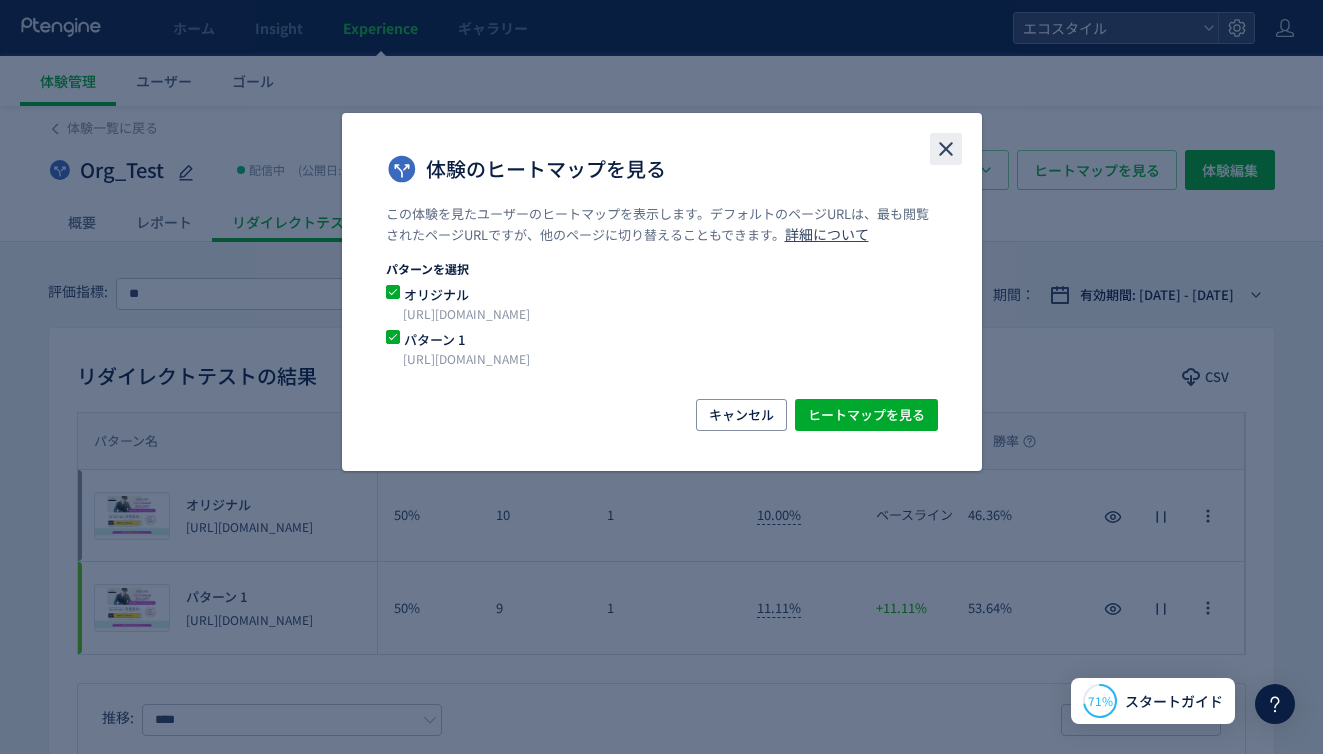 click 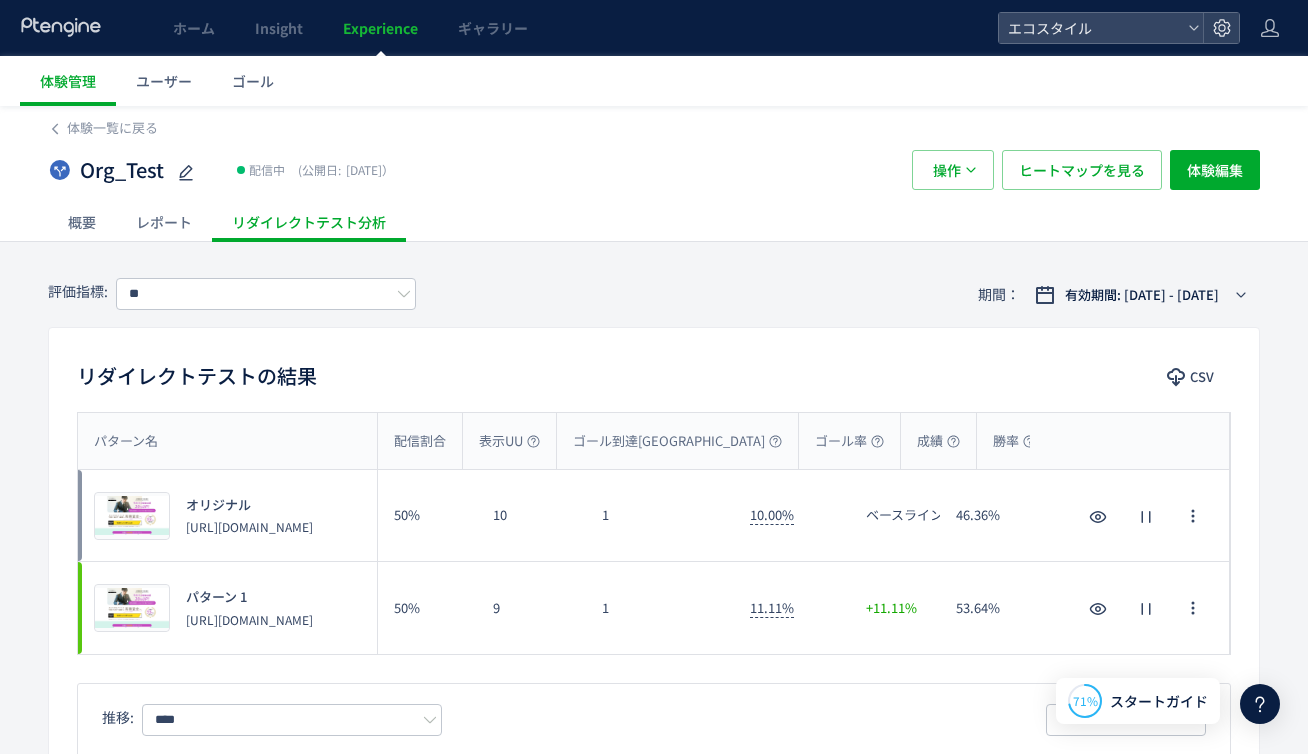 scroll, scrollTop: 0, scrollLeft: 0, axis: both 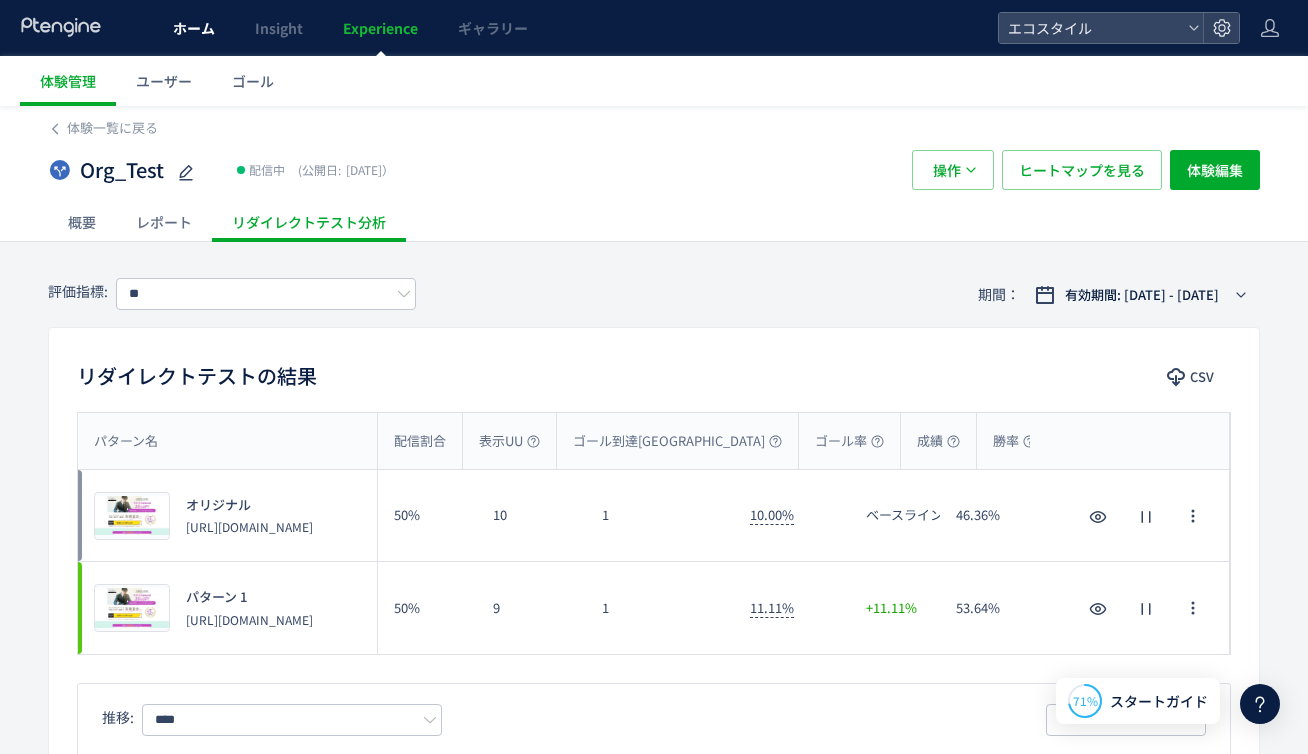 click on "ホーム" at bounding box center (194, 28) 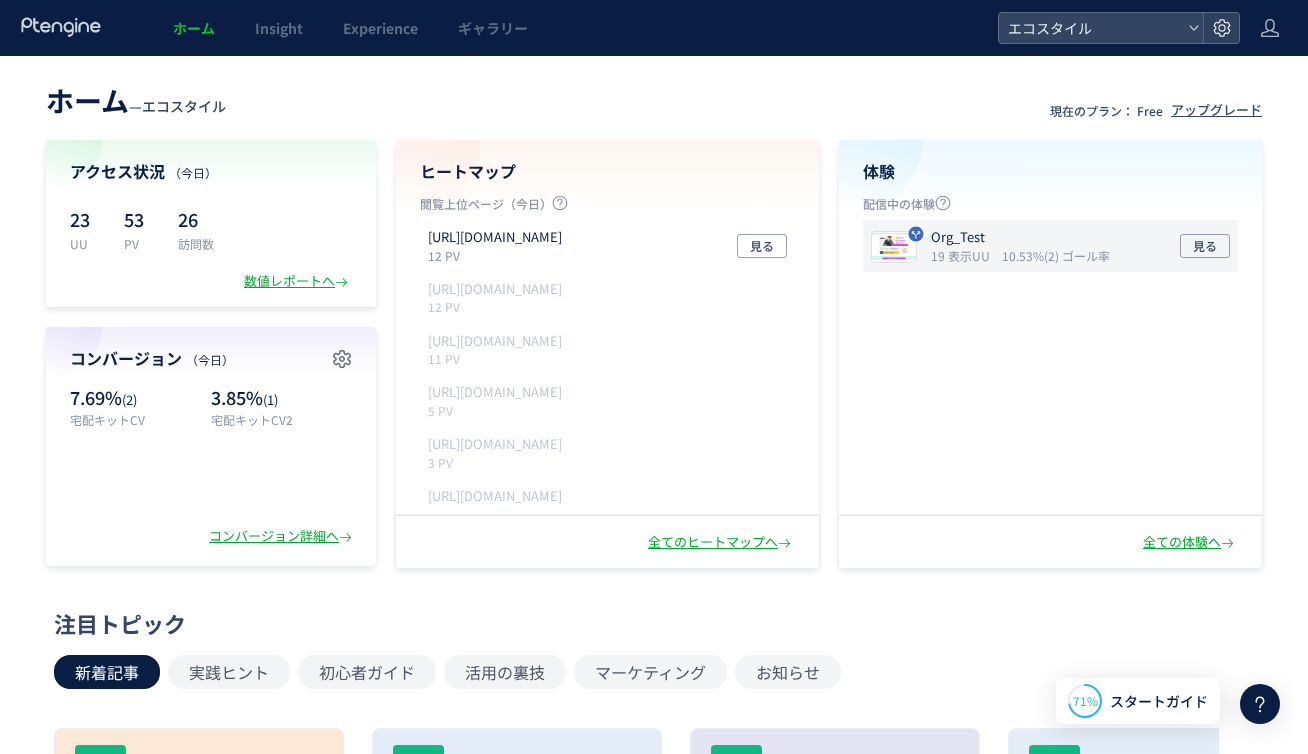 click on "10.53%(2) ゴール率" at bounding box center (1056, 255) 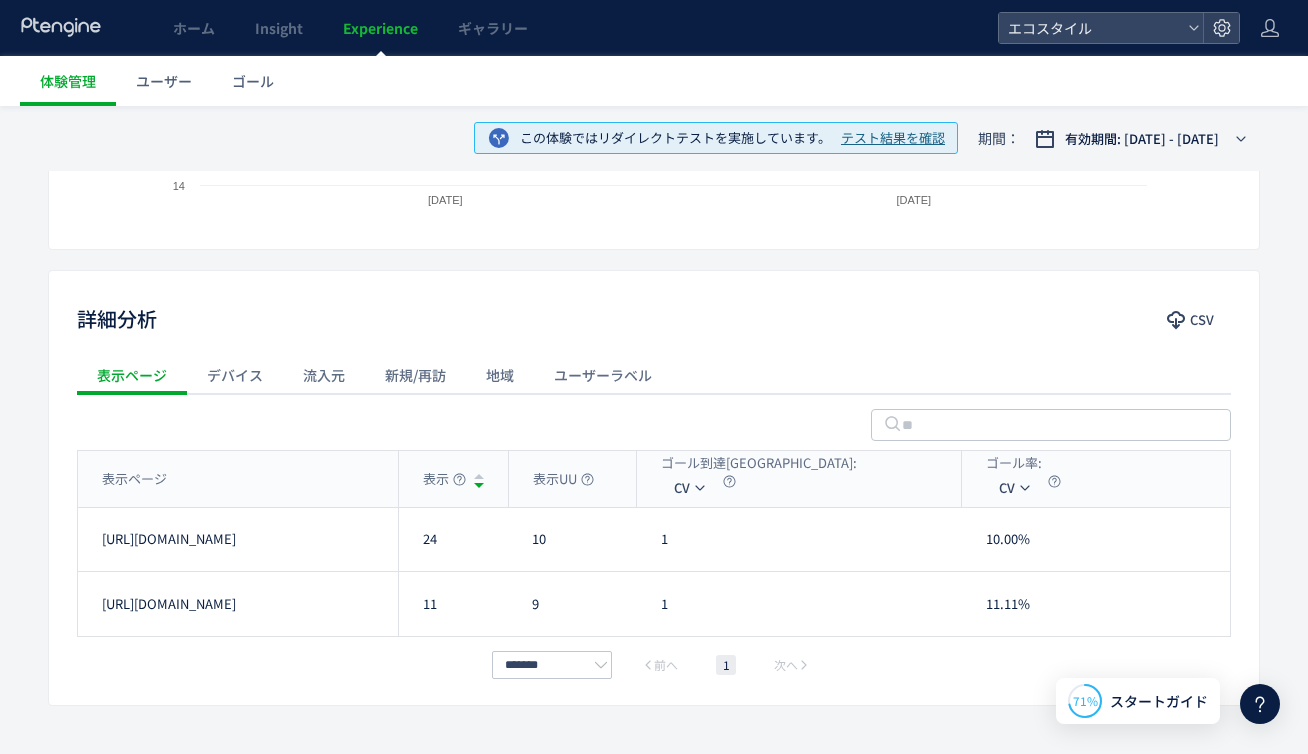 scroll, scrollTop: 653, scrollLeft: 0, axis: vertical 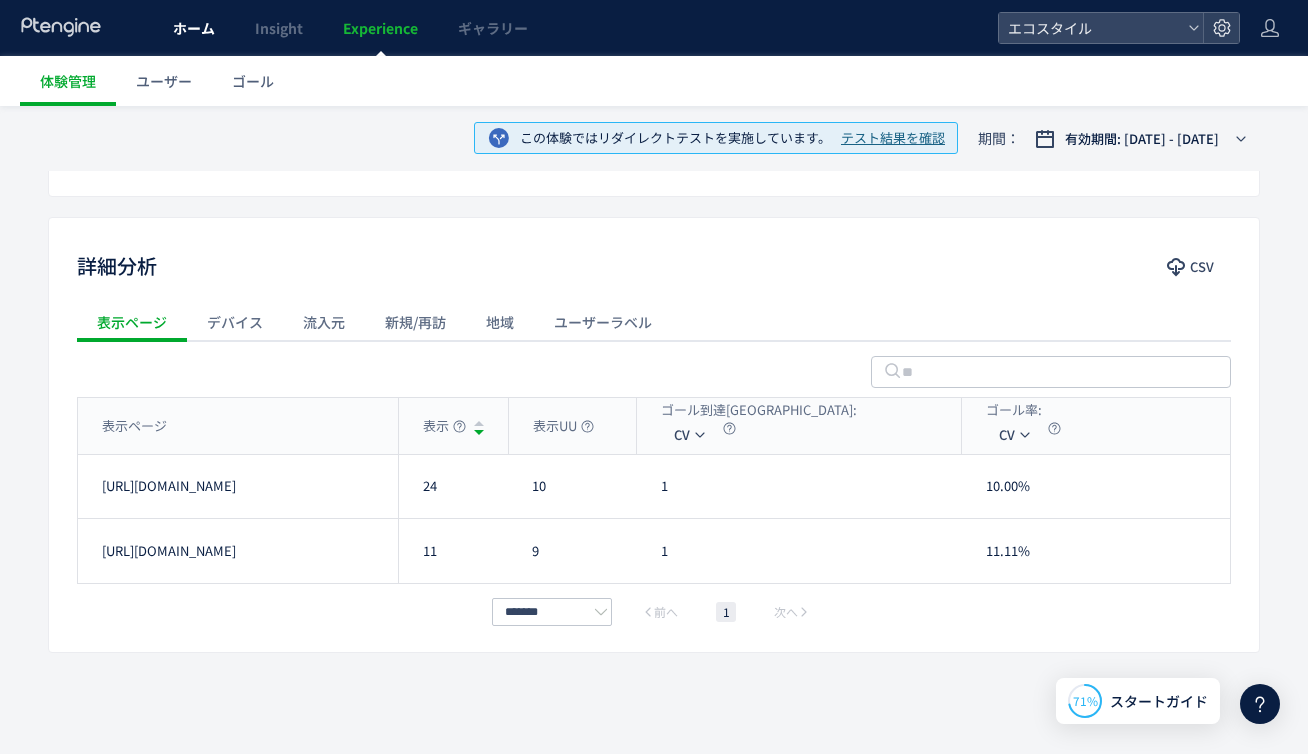 click on "ホーム" at bounding box center [194, 28] 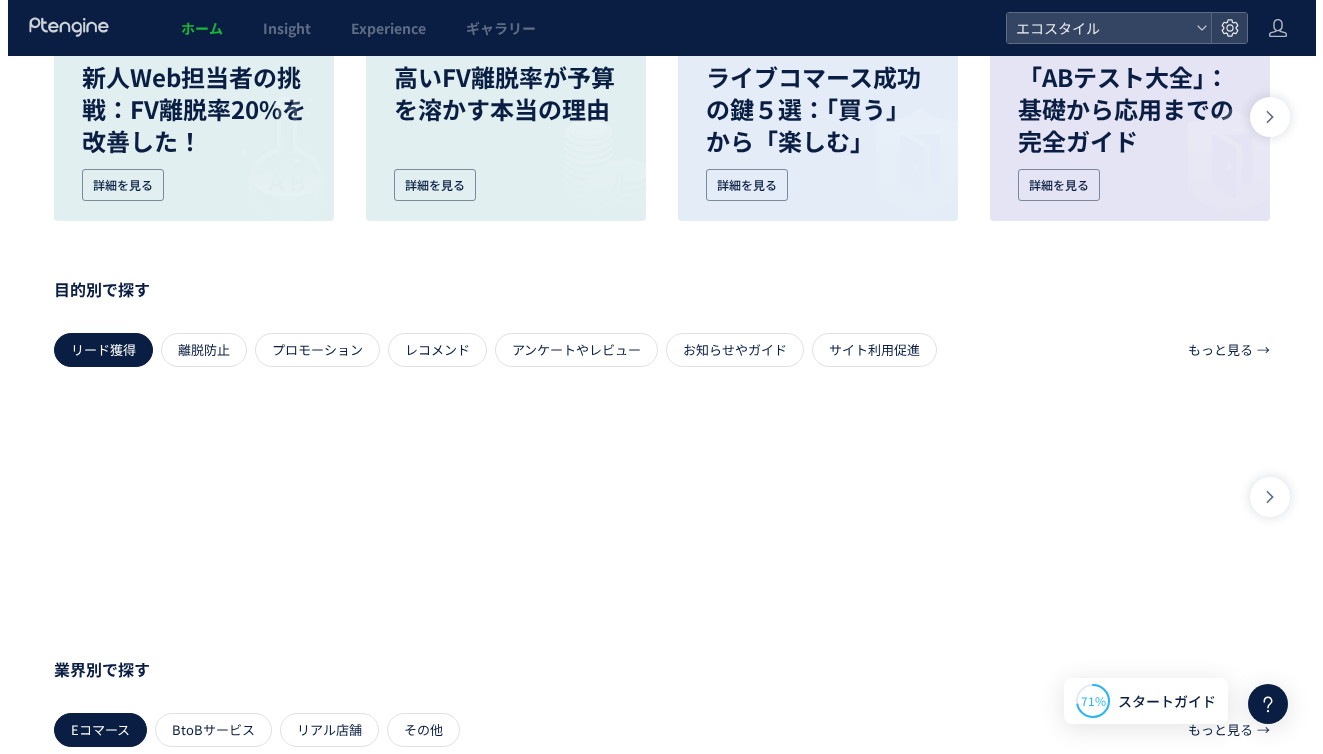 scroll, scrollTop: 0, scrollLeft: 0, axis: both 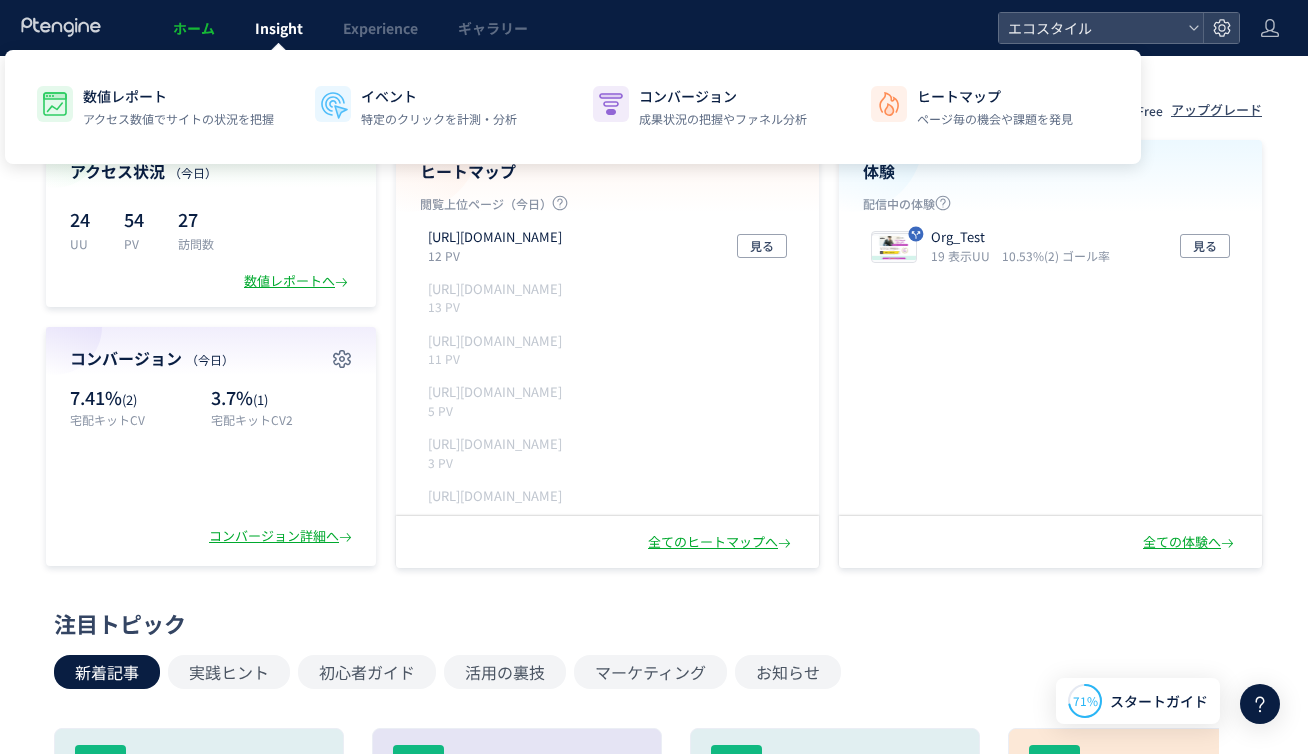 click on "Insight" at bounding box center [279, 28] 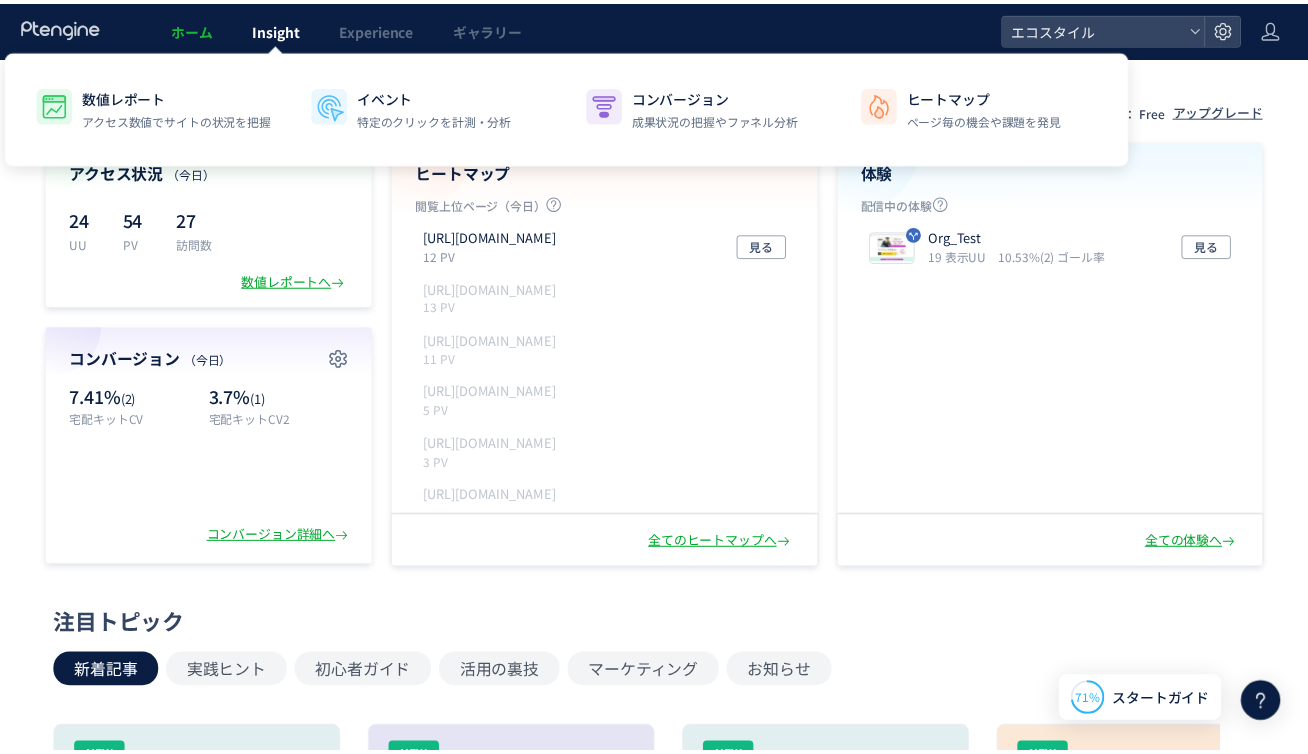 scroll, scrollTop: 0, scrollLeft: 0, axis: both 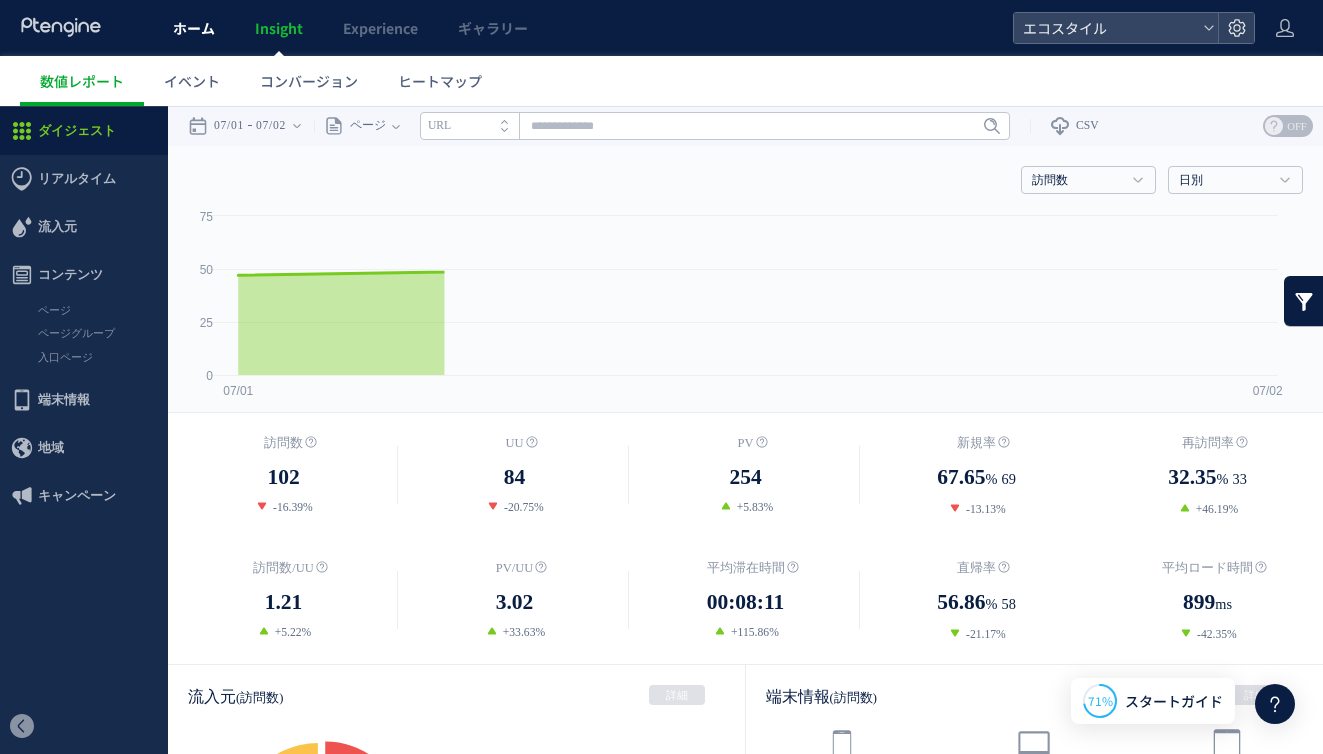 click on "ホーム" at bounding box center [194, 28] 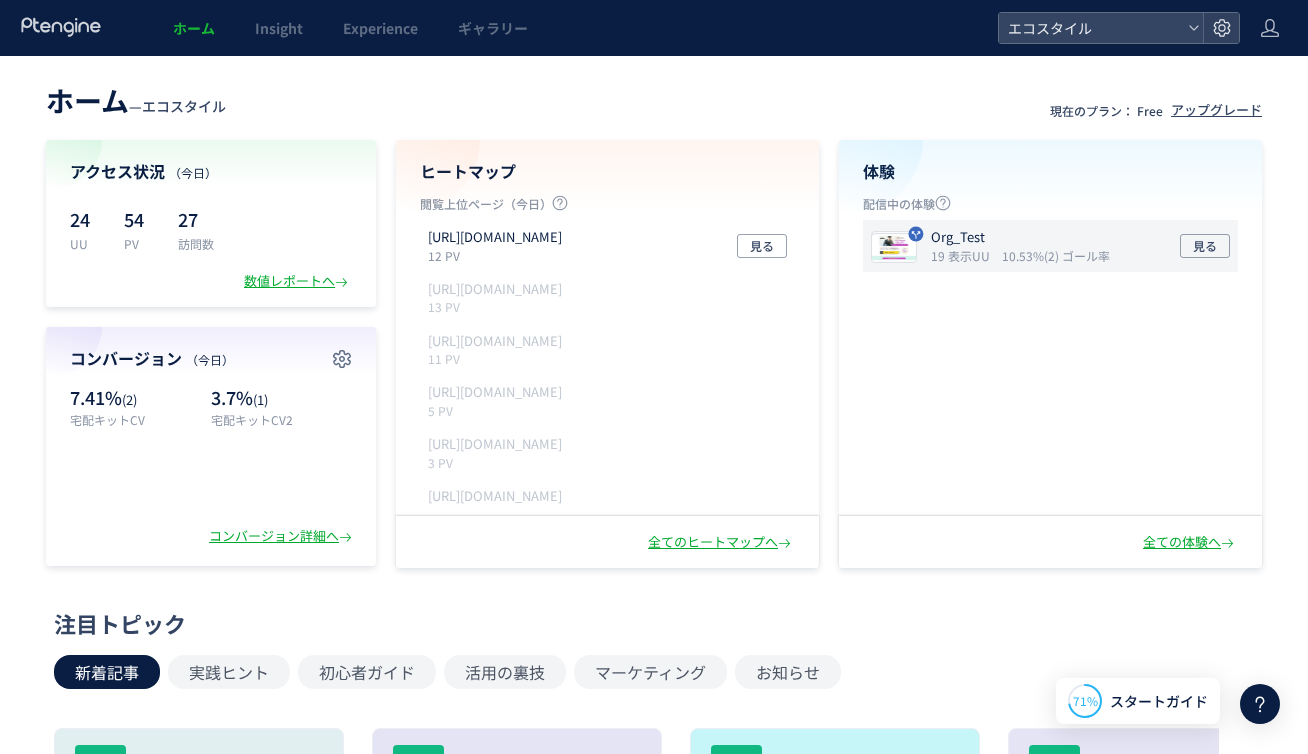 click on "Org_Test" at bounding box center [1016, 237] 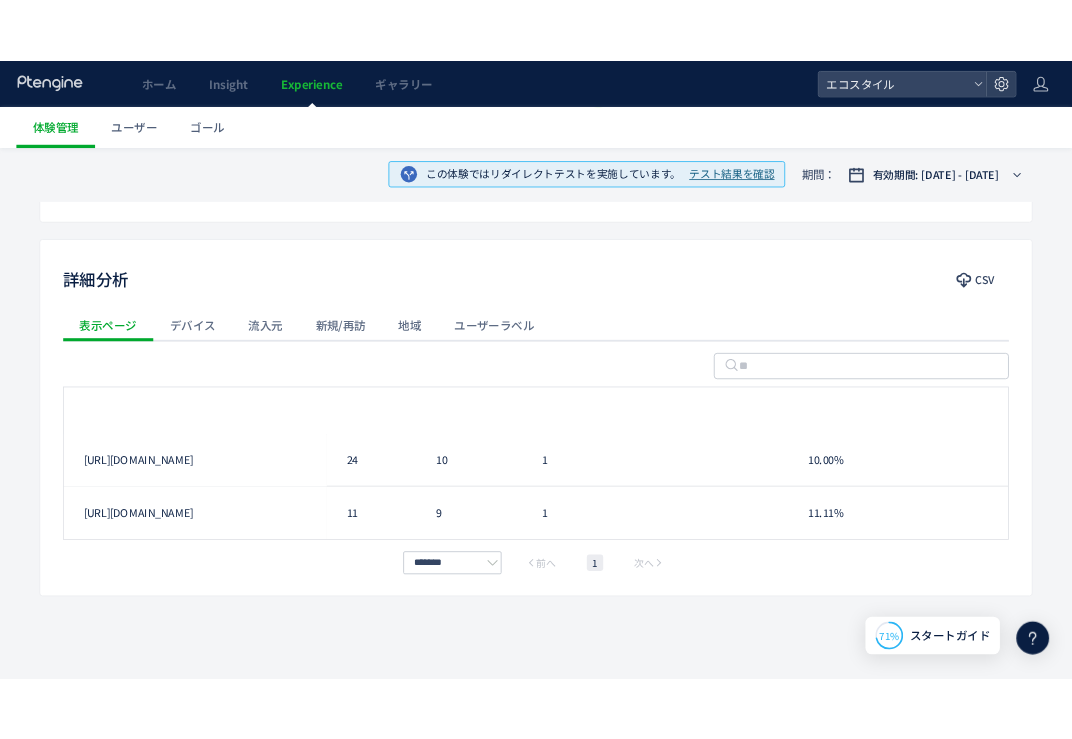 scroll, scrollTop: 0, scrollLeft: 0, axis: both 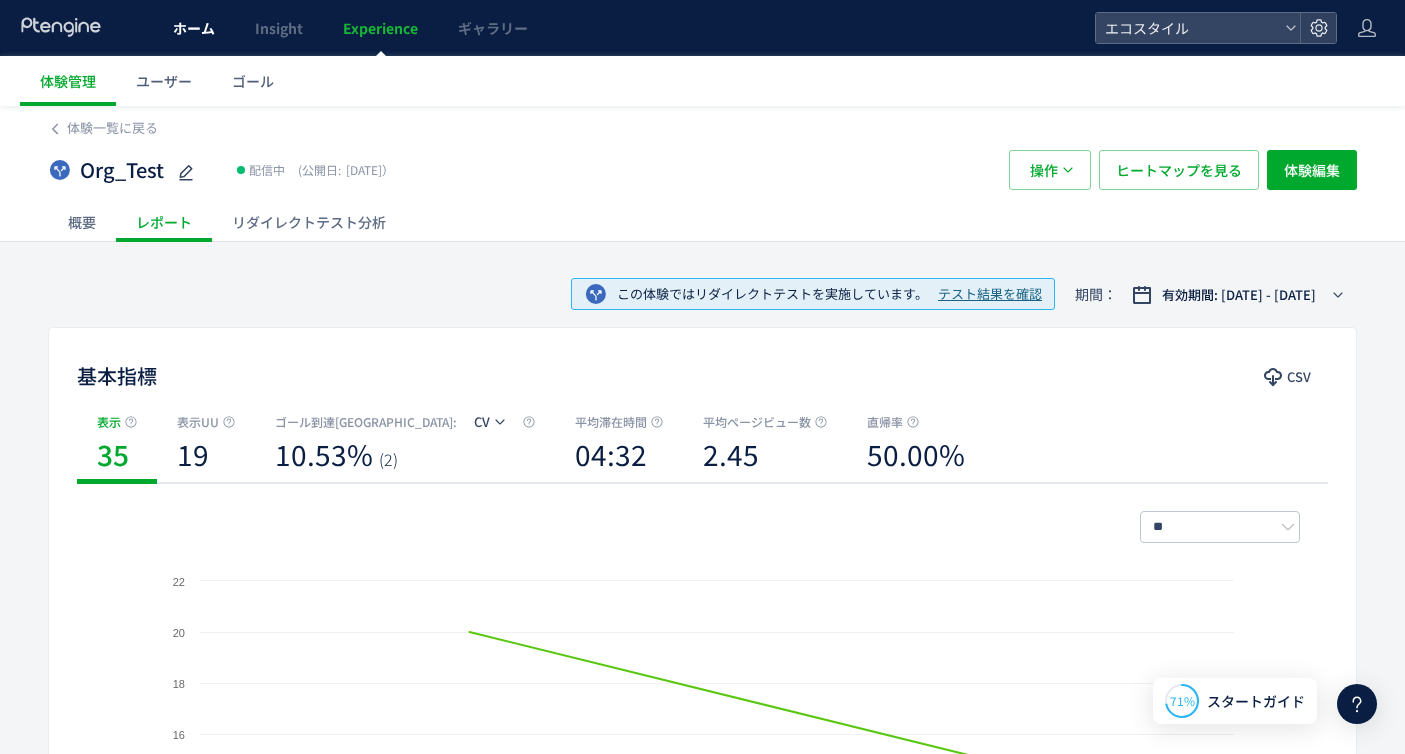click on "ホーム" at bounding box center [194, 28] 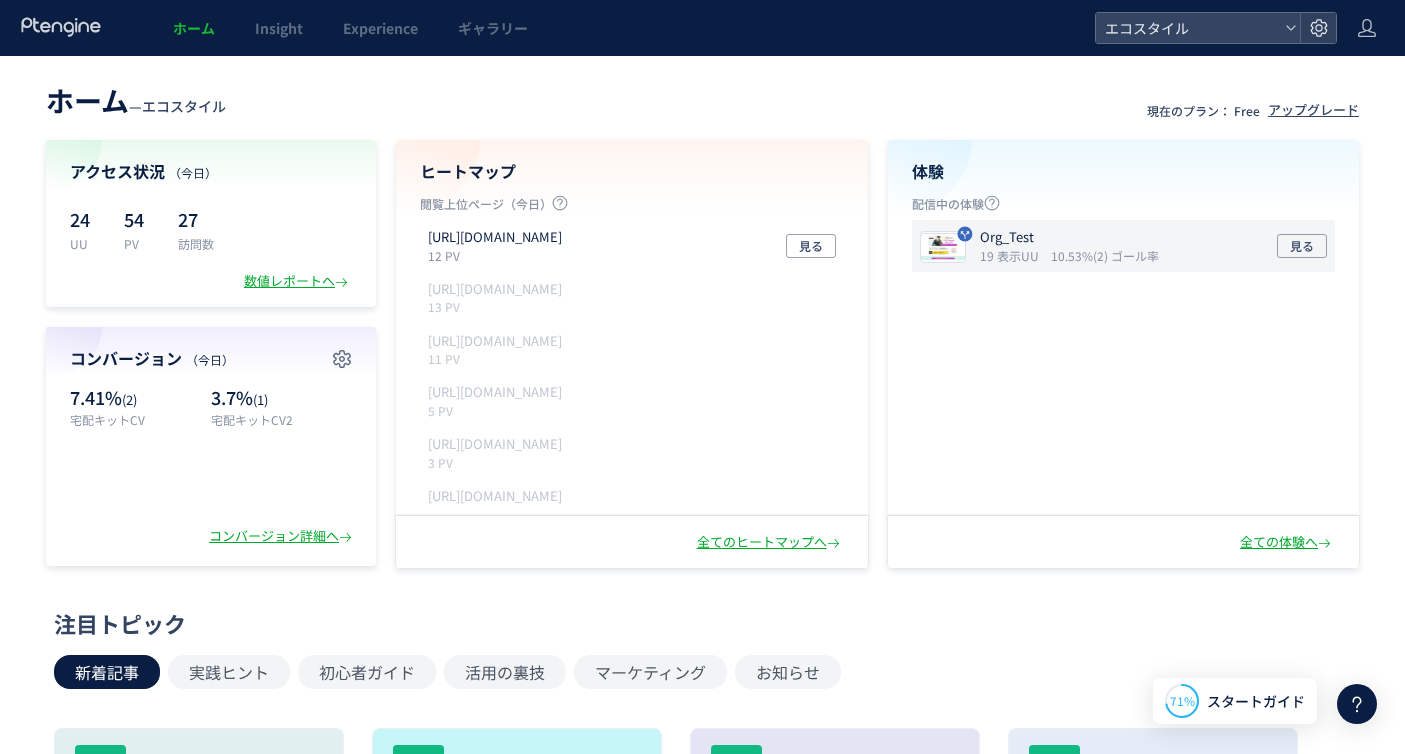 click on "Org_Test" at bounding box center [1065, 237] 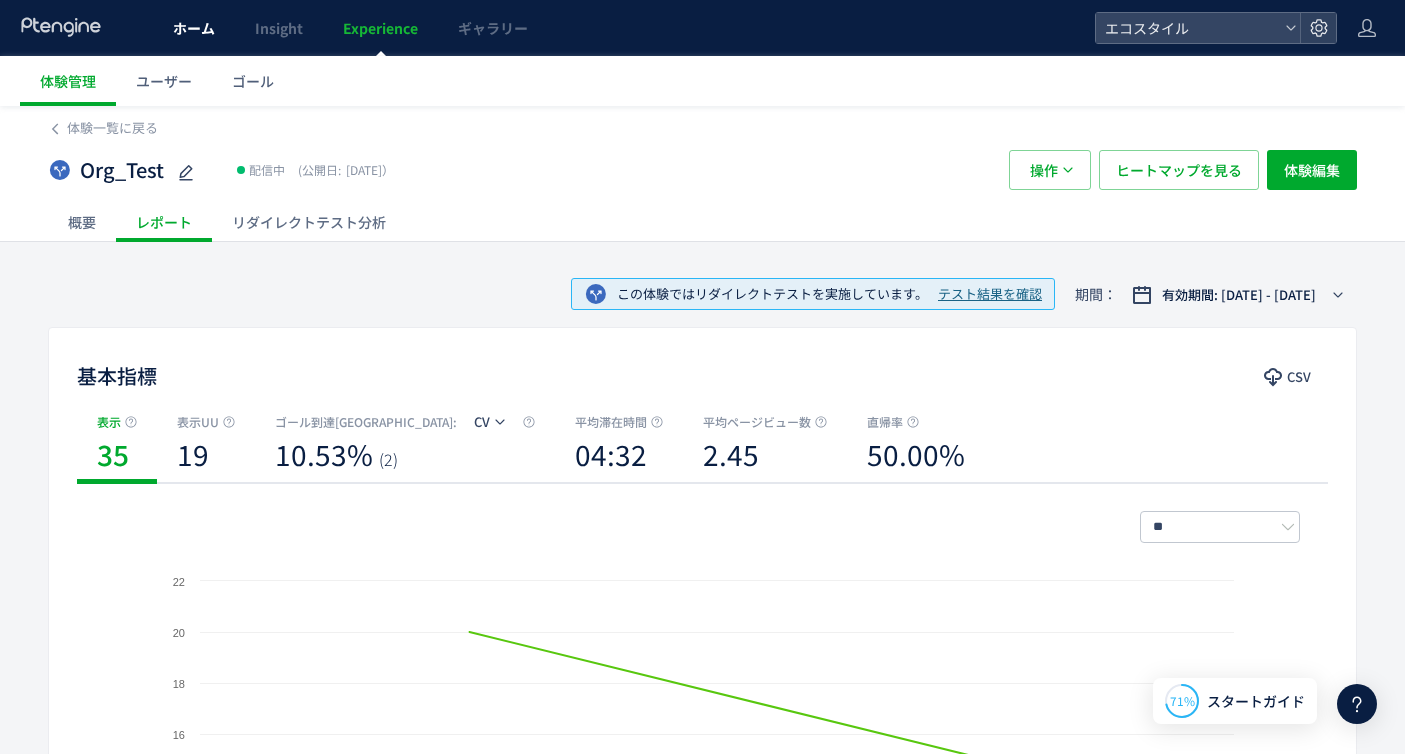 click on "ホーム" at bounding box center [194, 28] 